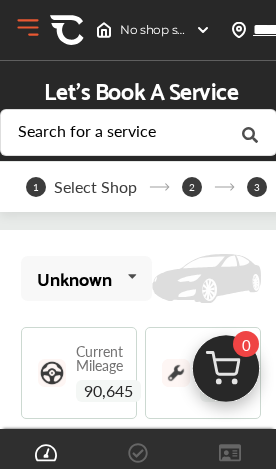 scroll, scrollTop: 0, scrollLeft: 0, axis: both 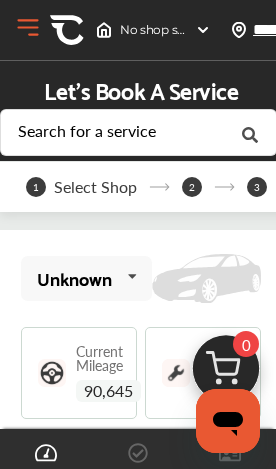 click at bounding box center (104, 30) 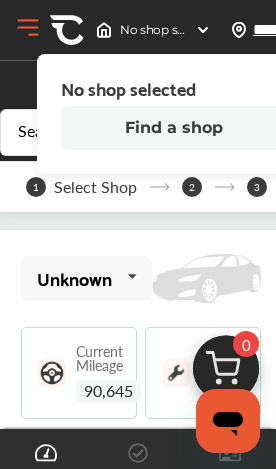 click on "*****" at bounding box center (293, 29) 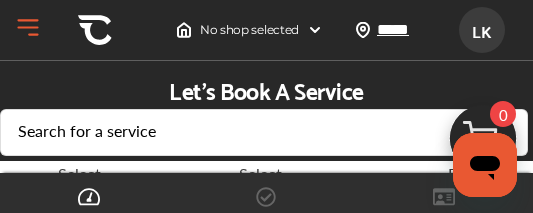 click on "LK" at bounding box center [482, 30] 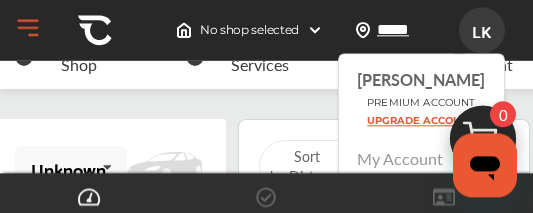 scroll, scrollTop: 126, scrollLeft: 0, axis: vertical 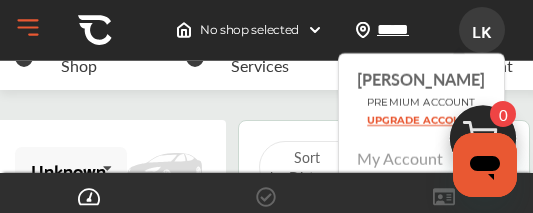 click on "1 Select Shop 2 Select Services 3 Book Appointment Unknown Unknown Current Mileage 90,645 Last Service -- Next Maintenance Service at 92,000 mi on [DATE] *****
Sort by :  Distance
Do you need to change your tires soon? Buy new tires Having car troubles? We can Help Diagnose a problem Discover your CarAdvise Benefits! Check them out! Frequently booked services See all Oil Change
.st0{fill:#FA4A1C;}
Select a store first to see price Add to Cart Wheel Balance
.st0{fill:#FA4A1C;}
Select a store first to see price Add to Cart Wheel Alignment
.st0{fill:#FA4A1C;}
From  $75.00 - $150.00 Add to Cart Tire Rotation
.st0{fill:#FA4A1C;}
Select a store first to see price Add to Cart Tire Install / Swap Tires
.st0{fill:#FA4A1C;}
Select a store first to see price Add to Cart Brake Pads Replacement
.st0{fill:#FA4A1C;}
Select a store first to see price Add to Cart Oil Change
.st0{fill:#FA4A1C;}" at bounding box center [266, 2299] 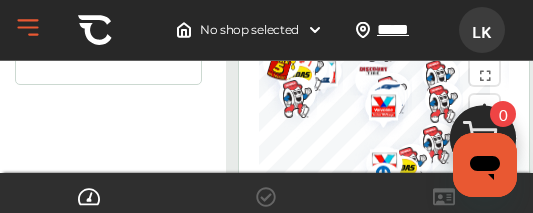 scroll, scrollTop: 467, scrollLeft: 0, axis: vertical 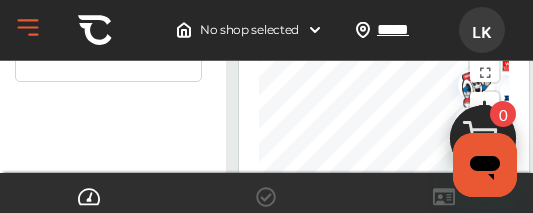 click on "*****" at bounding box center [417, 29] 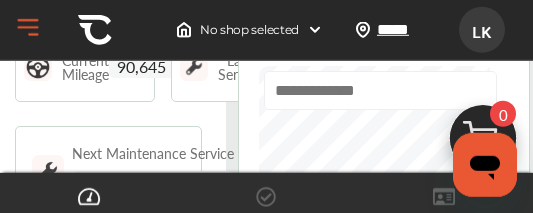 click on "Open Menu" at bounding box center (28, 28) 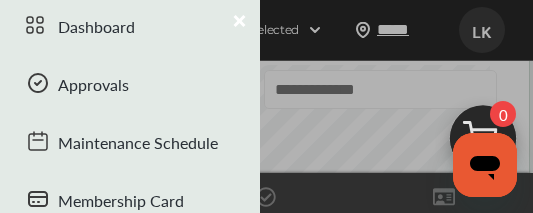 scroll, scrollTop: 141, scrollLeft: 0, axis: vertical 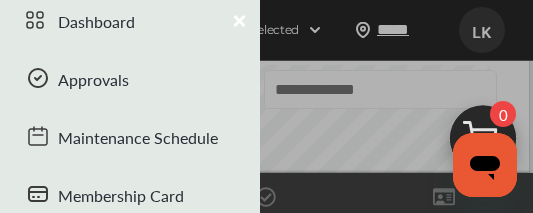 click on "Approvals" at bounding box center (130, 82) 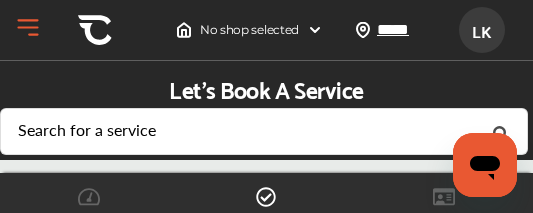 scroll, scrollTop: 2, scrollLeft: 0, axis: vertical 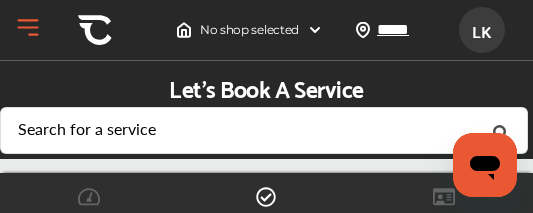 click on "Search for a service" at bounding box center [87, 129] 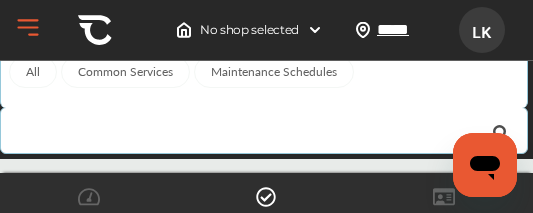 scroll, scrollTop: 1, scrollLeft: 0, axis: vertical 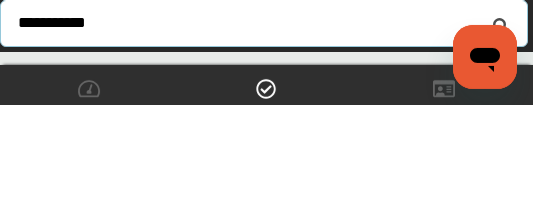 type on "**********" 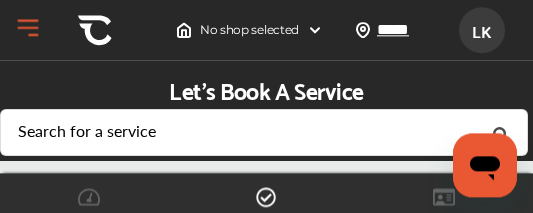 scroll, scrollTop: 0, scrollLeft: 0, axis: both 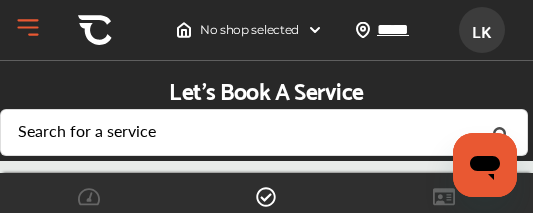 click on "Let's Book A Service" at bounding box center [266, 82] 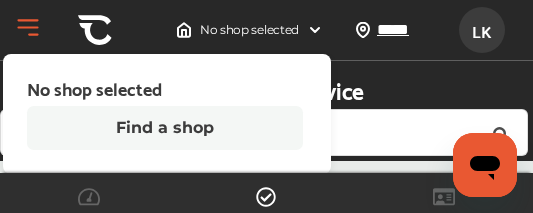 click on "Find a shop" at bounding box center [165, 128] 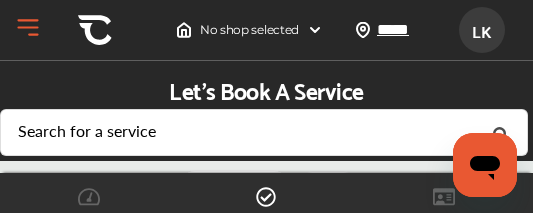 click 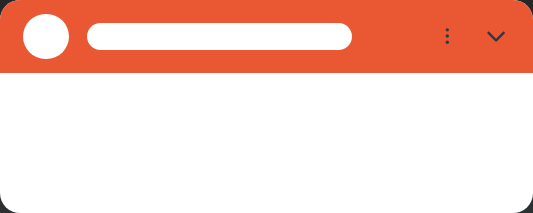 scroll, scrollTop: 0, scrollLeft: 0, axis: both 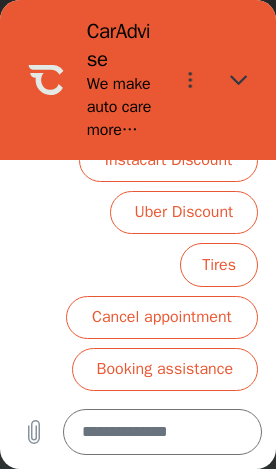 click on "Booking assistance" at bounding box center (165, 369) 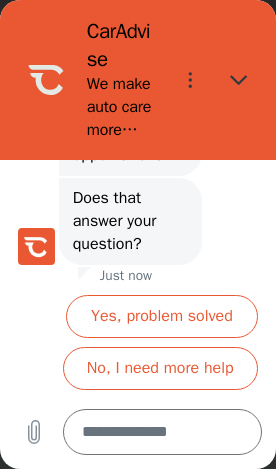 scroll, scrollTop: 1379, scrollLeft: 0, axis: vertical 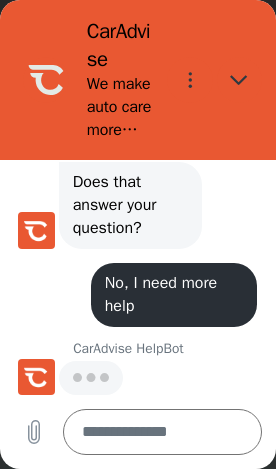 type on "*" 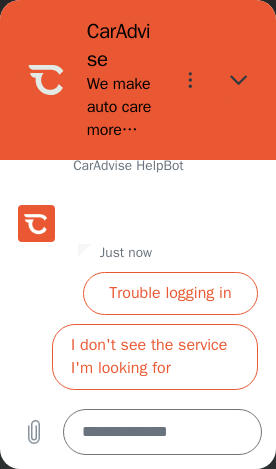 scroll, scrollTop: 1573, scrollLeft: 0, axis: vertical 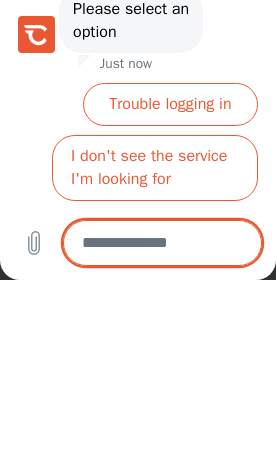 type on "*" 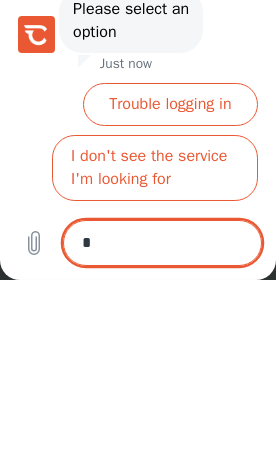 type on "*" 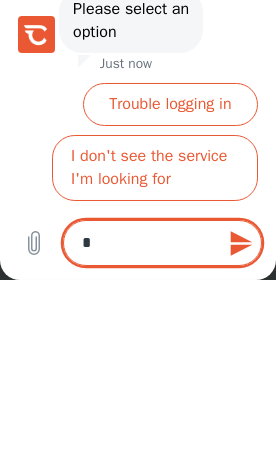 type on "**" 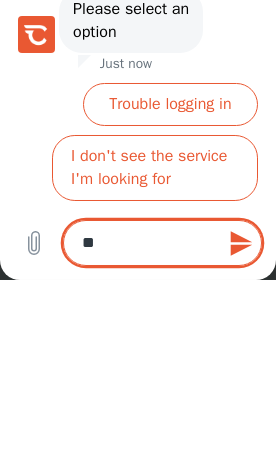 type on "*" 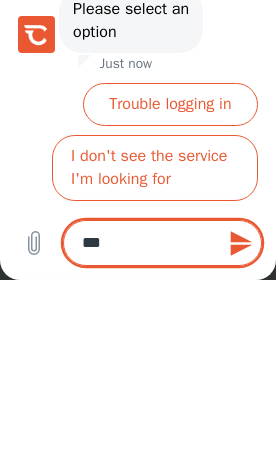 type on "*" 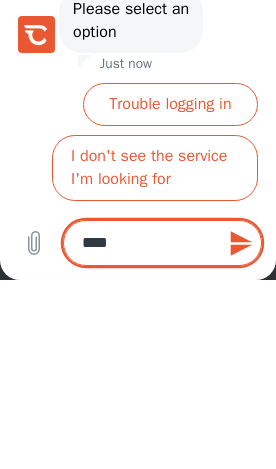 type on "******" 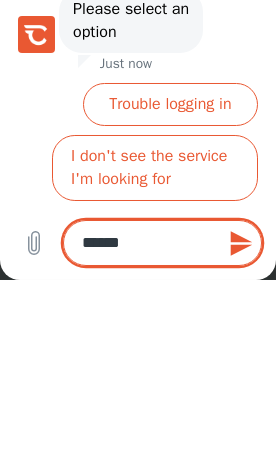type on "******" 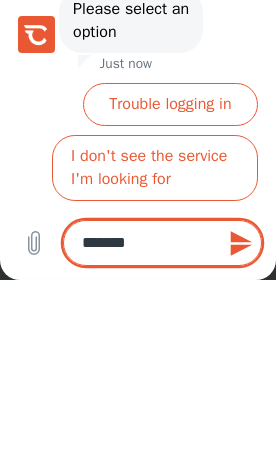 type on "********" 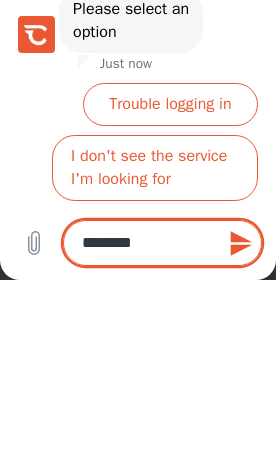 type on "*********" 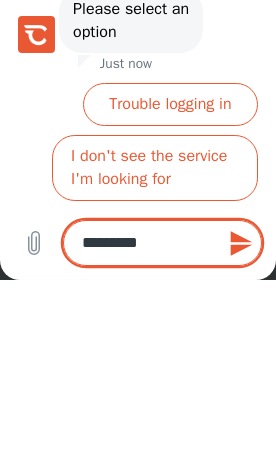 type on "*" 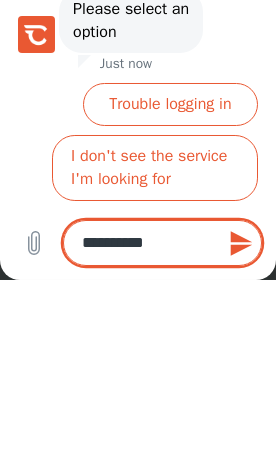 type on "*" 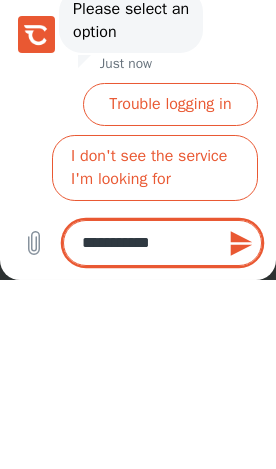 type on "*" 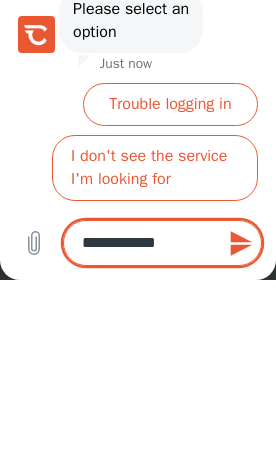 type on "*" 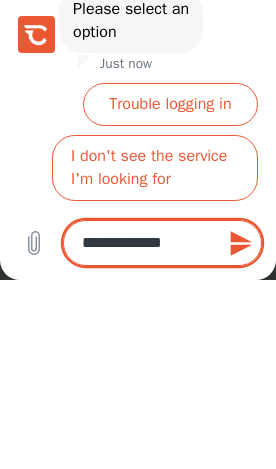 type on "*" 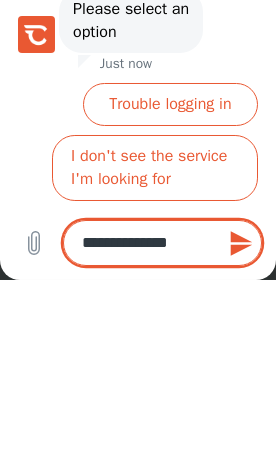 type on "*" 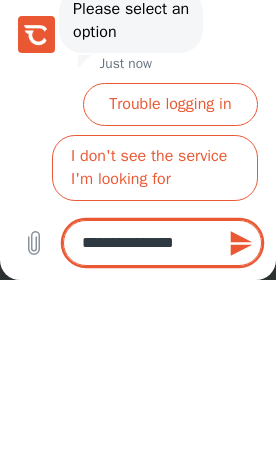 type on "**********" 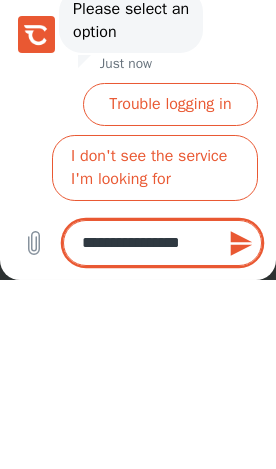 type on "*" 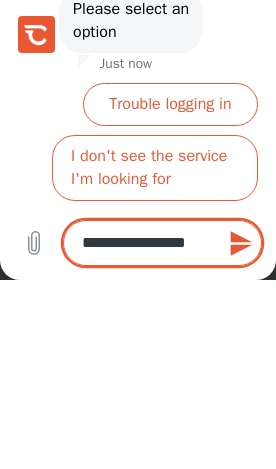 type on "*" 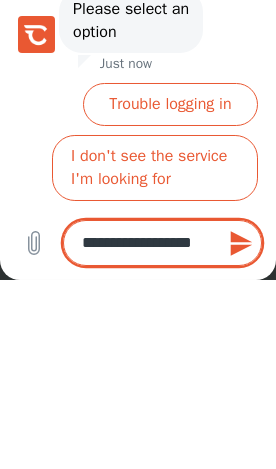 type on "*" 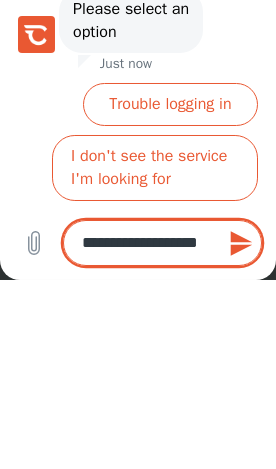 type on "*" 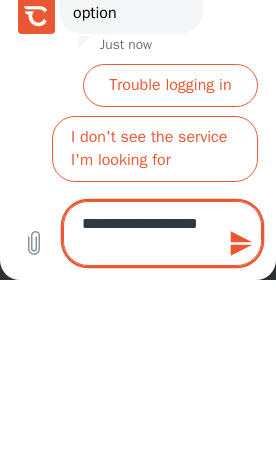 type on "**********" 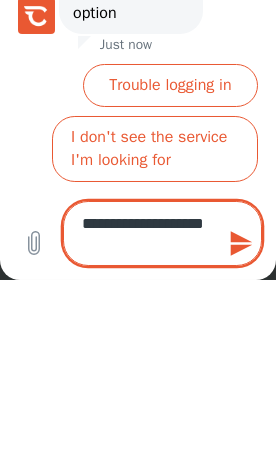 type on "*" 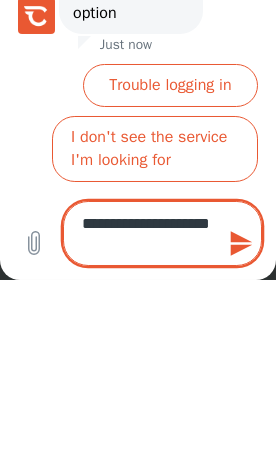 type on "*" 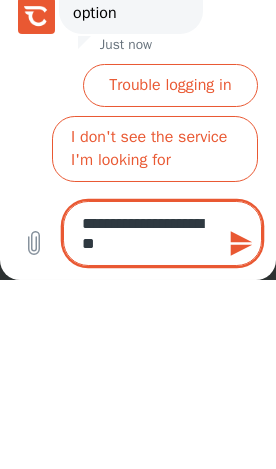 type on "**********" 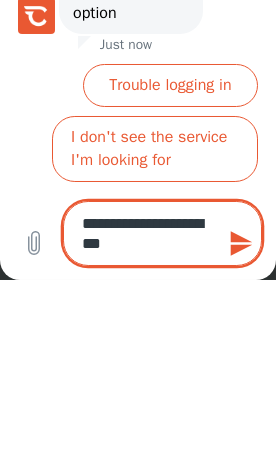 type on "*" 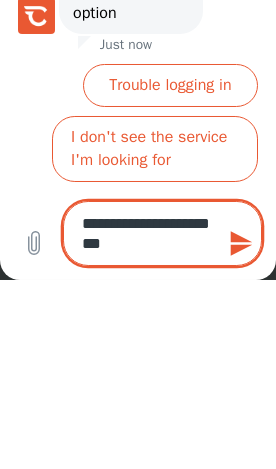 type on "*" 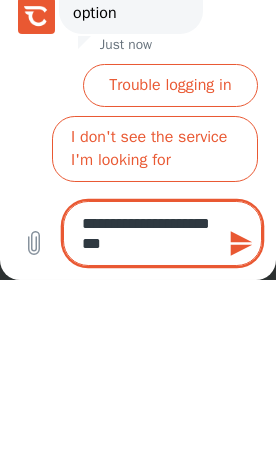 type on "**********" 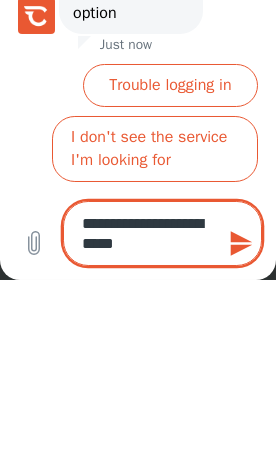 type on "*" 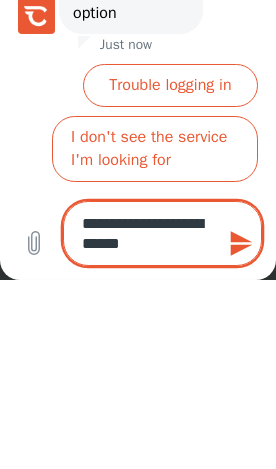 type on "*" 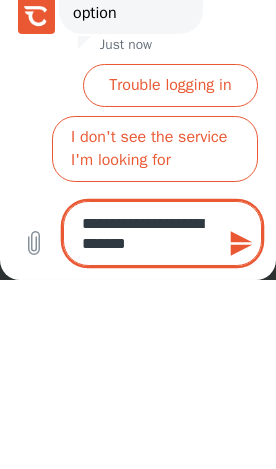 type on "*" 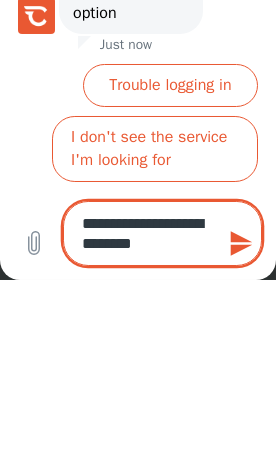 type on "*" 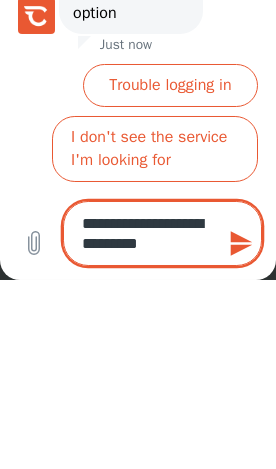 type on "*" 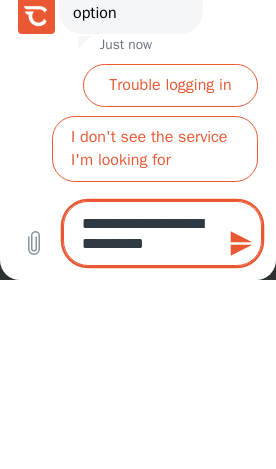 type on "*" 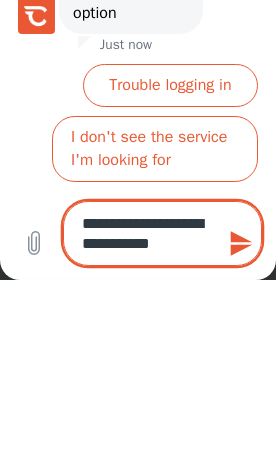 type on "*" 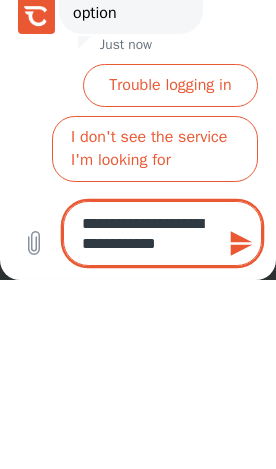 type on "*" 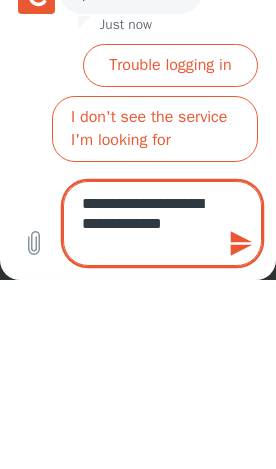 type on "**********" 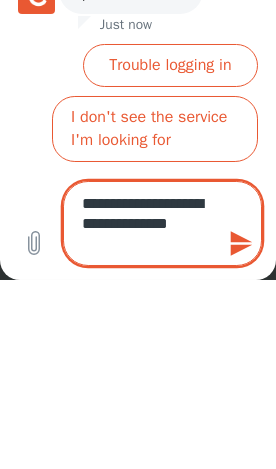 type on "*" 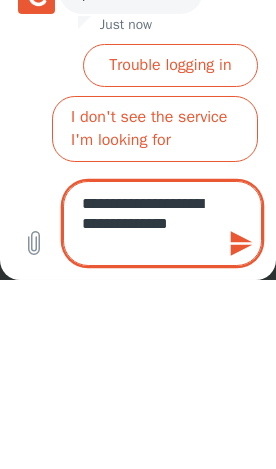 type on "**********" 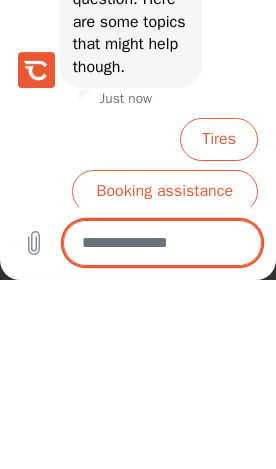 scroll, scrollTop: 1787, scrollLeft: 0, axis: vertical 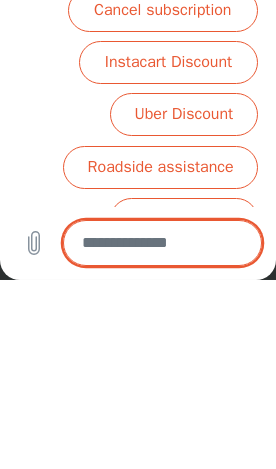 click on "Instacart Discount" at bounding box center (168, 62) 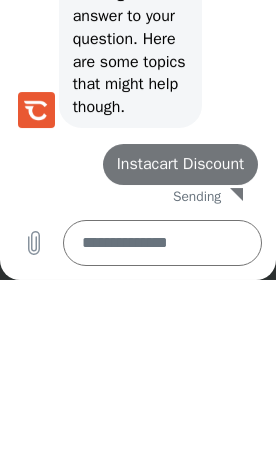 scroll, scrollTop: 62, scrollLeft: 0, axis: vertical 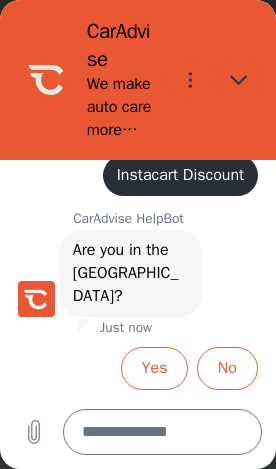 click on "Yes" at bounding box center (154, 368) 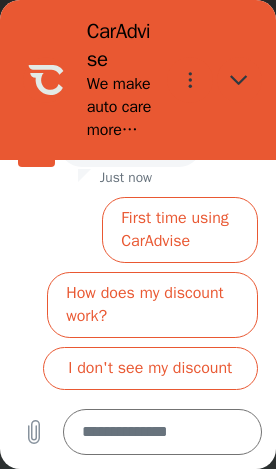 scroll, scrollTop: 2339, scrollLeft: 0, axis: vertical 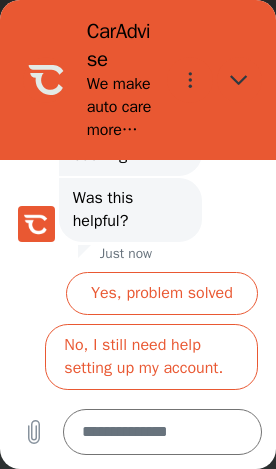 click on "Yes, problem solved" at bounding box center (162, 293) 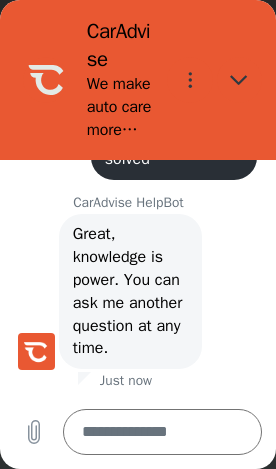 scroll, scrollTop: 3342, scrollLeft: 0, axis: vertical 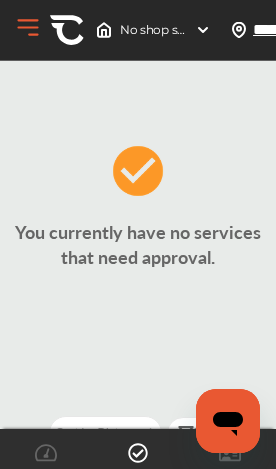 type on "*" 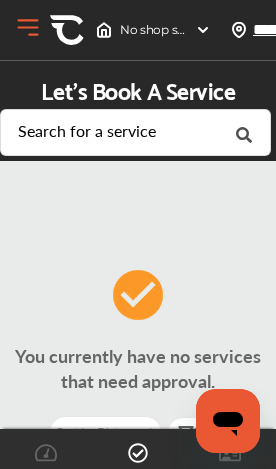 scroll, scrollTop: 3315, scrollLeft: 0, axis: vertical 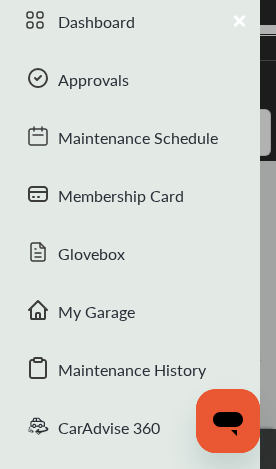 click on "My Garage" at bounding box center [130, 314] 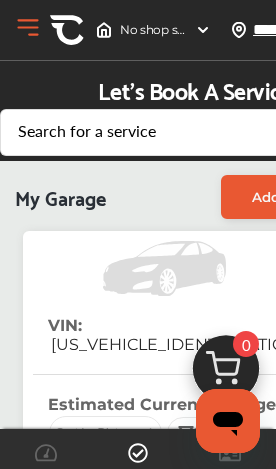 scroll, scrollTop: 49, scrollLeft: 0, axis: vertical 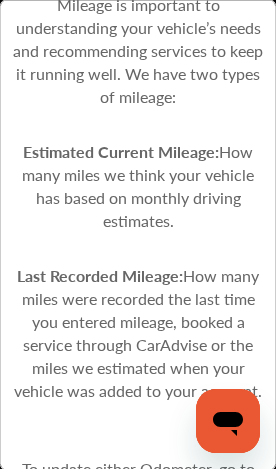 click on "My Garage" at bounding box center [63, 492] 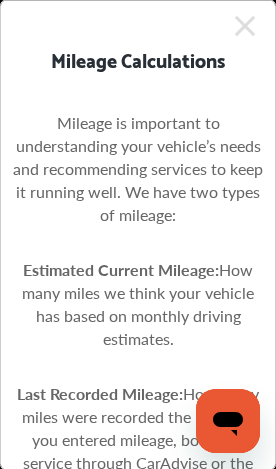 scroll, scrollTop: 0, scrollLeft: 0, axis: both 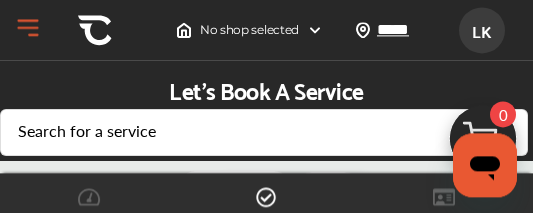 click on "Edit Vehicle" at bounding box center [157, 1068] 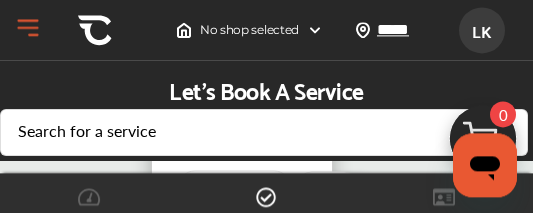 scroll, scrollTop: 991, scrollLeft: 0, axis: vertical 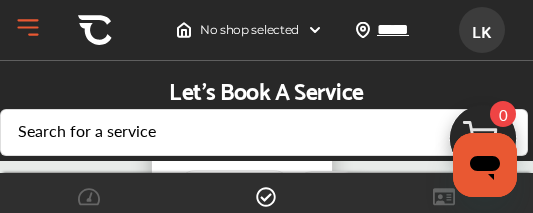 click on "Edit" at bounding box center (242, 123) 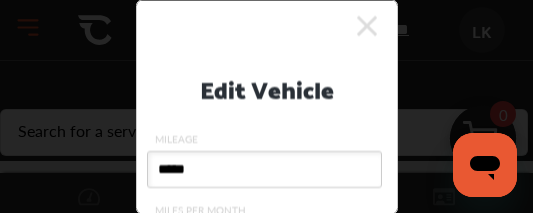 click on "*****" at bounding box center (264, 169) 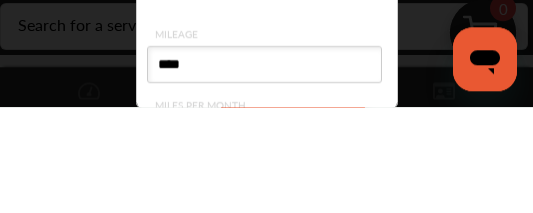 type on "*****" 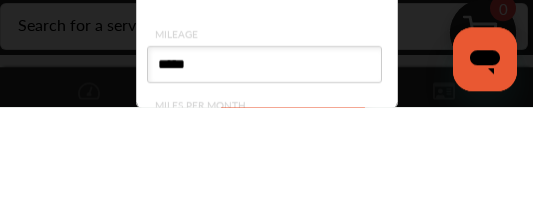 scroll, scrollTop: 1043, scrollLeft: 0, axis: vertical 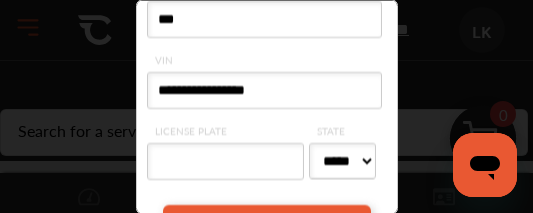 click on "LICENSE PLATE" at bounding box center [226, 161] 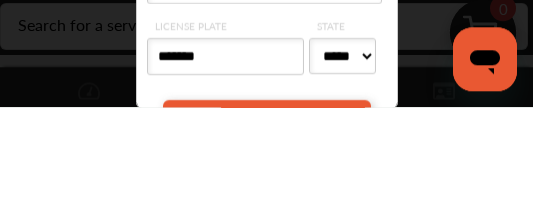 type on "********" 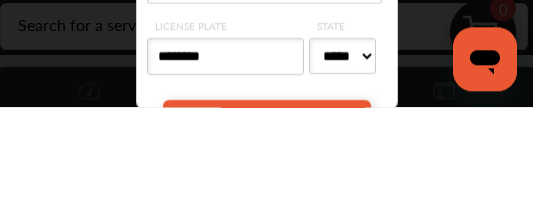 click on "***** ** ** ** ** ** ** ** ** ** ** ** ** ** ** ** ** ** ** ** ** ** ** ** ** ** ** ** ** ** ** ** ** ** ** ** ** ** ** ** ** ** ** ** ** ** ** ** ** ** ** ** ** ** ** ** ** ** ** ** ** ** **" at bounding box center [342, 161] 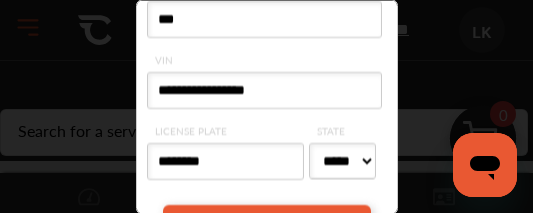 select on "**" 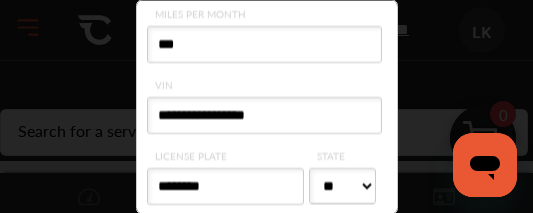 scroll, scrollTop: 195, scrollLeft: 0, axis: vertical 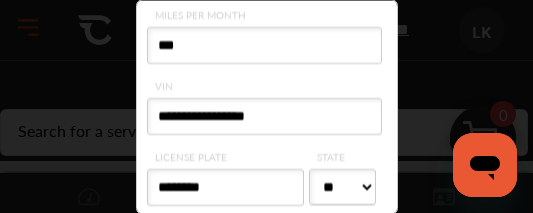click on "Save Changes" at bounding box center [266, 253] 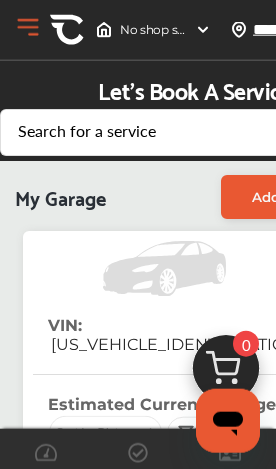 scroll, scrollTop: 626, scrollLeft: 0, axis: vertical 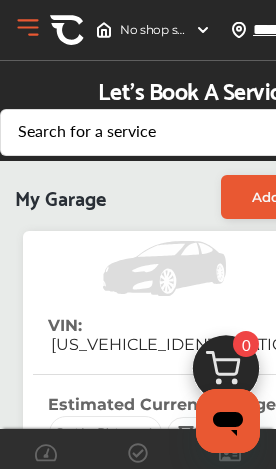 click on "Want to track if your tires need a replacement soon?" at bounding box center (222, 793) 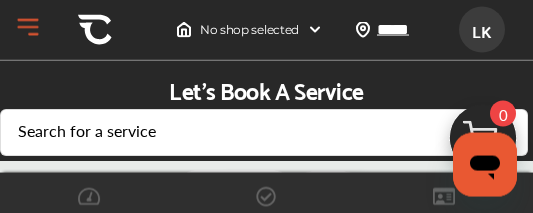 scroll, scrollTop: 209, scrollLeft: 0, axis: vertical 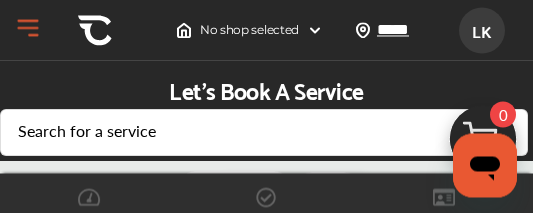 click 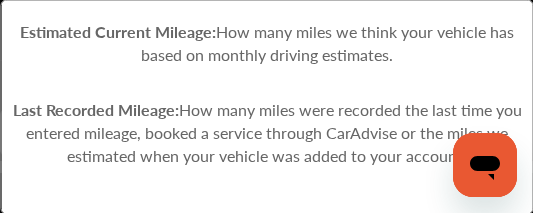 scroll, scrollTop: 189, scrollLeft: 0, axis: vertical 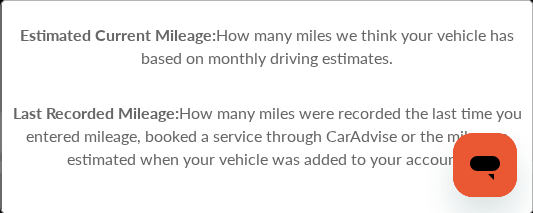 click on "My Garage" at bounding box center [310, 237] 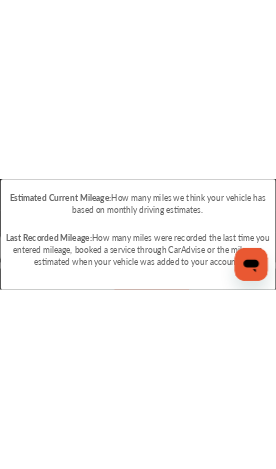 scroll, scrollTop: 0, scrollLeft: 0, axis: both 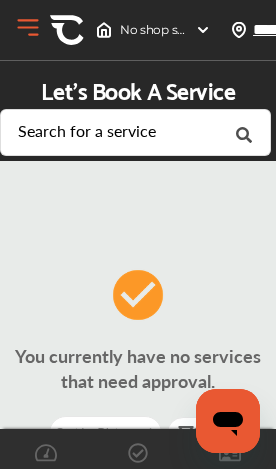 click on "Search for a service" at bounding box center [87, 131] 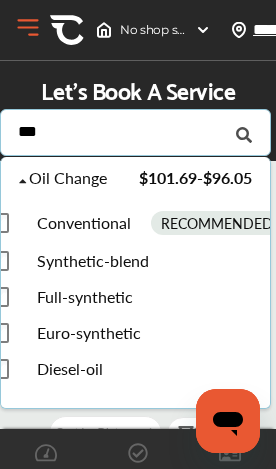 type on "***" 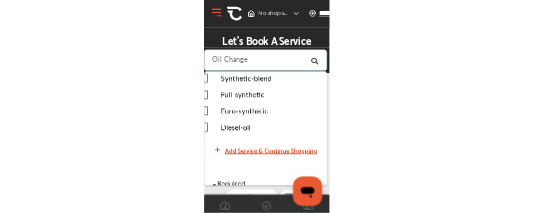 scroll, scrollTop: 89, scrollLeft: 0, axis: vertical 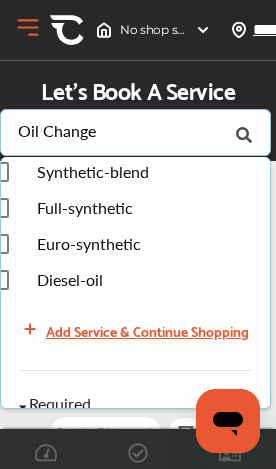 click on "Full-synthetic" at bounding box center [61, 208] 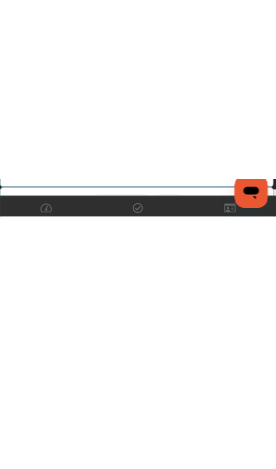 scroll, scrollTop: 239, scrollLeft: 0, axis: vertical 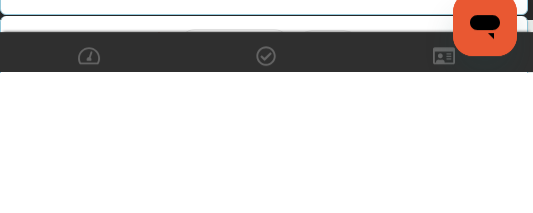 click on "Add Service & Continue Shopping" at bounding box center [276, 180] 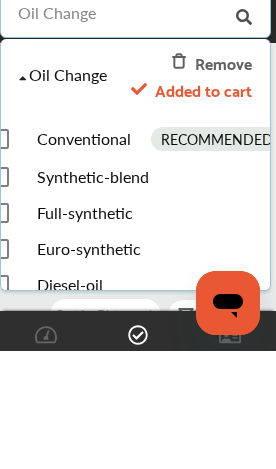 scroll, scrollTop: 13, scrollLeft: 0, axis: vertical 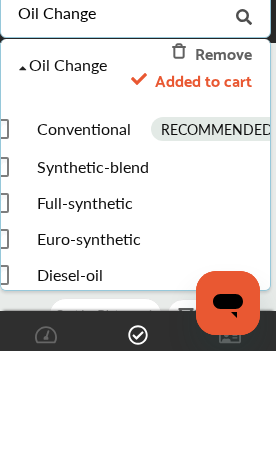 click on "Added to cart" at bounding box center (203, 197) 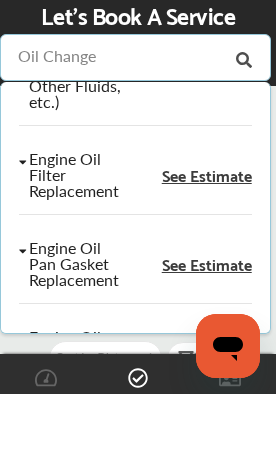 scroll, scrollTop: 457, scrollLeft: 0, axis: vertical 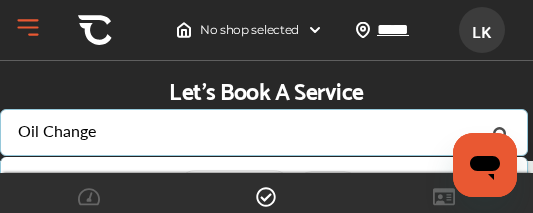 click 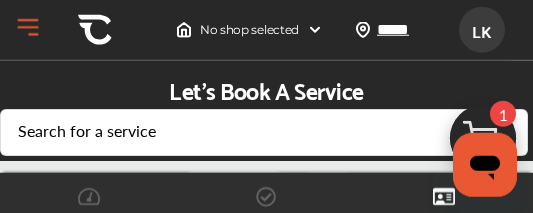 scroll, scrollTop: 409, scrollLeft: 0, axis: vertical 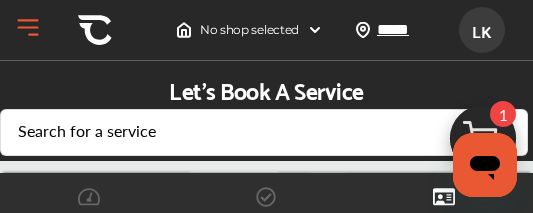 click 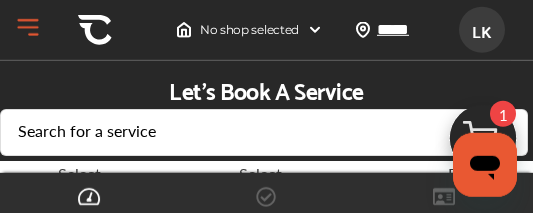 scroll, scrollTop: 302, scrollLeft: 0, axis: vertical 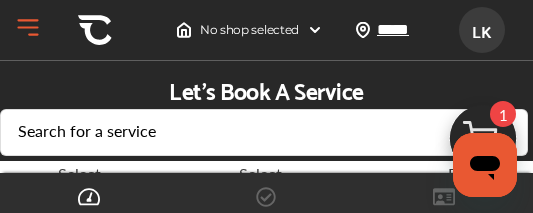 click at bounding box center (380, 403) 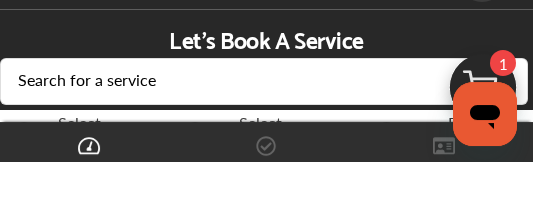 type on "*****" 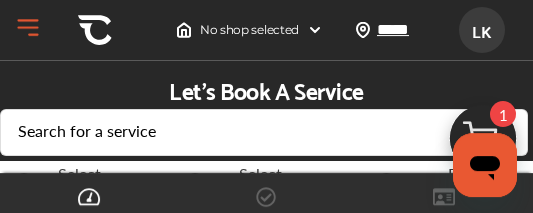 scroll, scrollTop: 392, scrollLeft: 0, axis: vertical 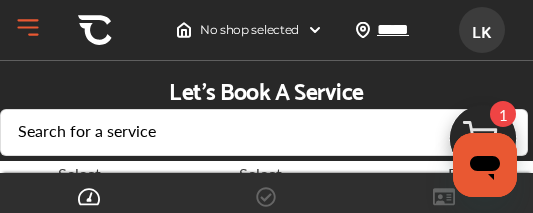 click on "Unknown Unknown Current Mileage 97,154 Last Service -- Next Maintenance Service at 100,000 mi on [DATE] Finish Booking Your Appointment Selected Services Oil Change - Full-synthetic
$79.25 My Cart
Shop No shop selected Active vehicle Unknown Services (1) Add a service
Add more services Prices shown after shop selection at checkout Oil Change - Full-synthetic Remove
.st0{fill:#FA4A1C;}
$79.25 Continue to checkout" at bounding box center [109, 537] 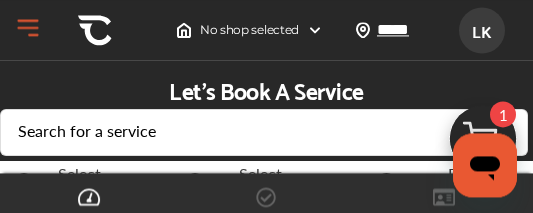 scroll, scrollTop: 403, scrollLeft: 0, axis: vertical 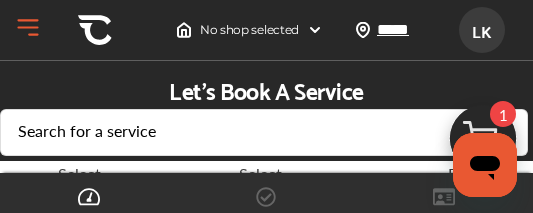 click at bounding box center (365, 576) 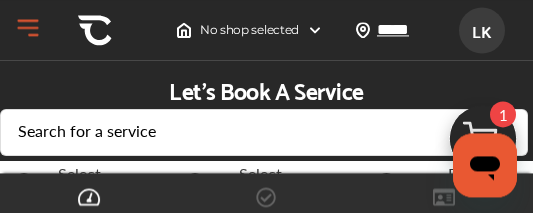 scroll, scrollTop: 396, scrollLeft: 0, axis: vertical 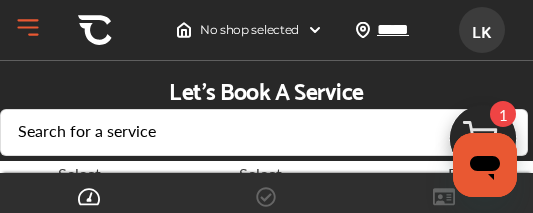 click at bounding box center [480, 532] 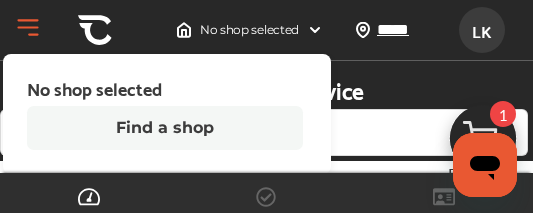 click on "Find a shop" at bounding box center (165, 128) 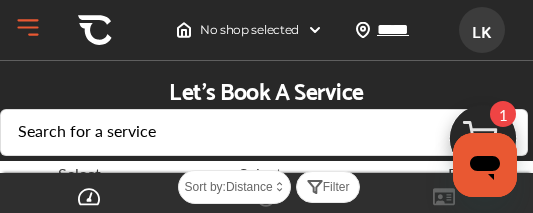click on "Distance" at bounding box center [249, 187] 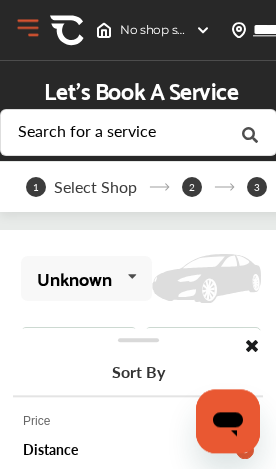 scroll, scrollTop: 403, scrollLeft: 0, axis: vertical 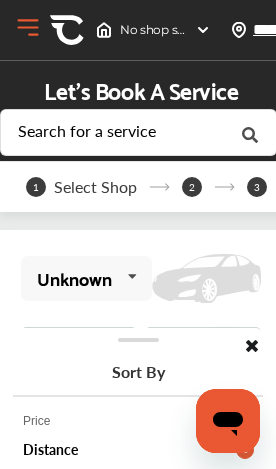 click on "$79.25" at bounding box center (141, 729) 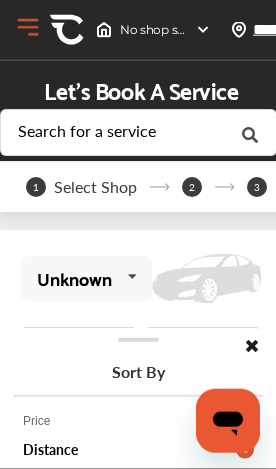 scroll, scrollTop: 797, scrollLeft: 0, axis: vertical 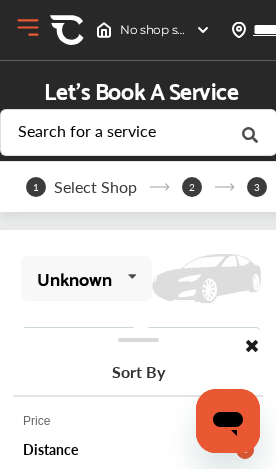 click at bounding box center [252, 344] 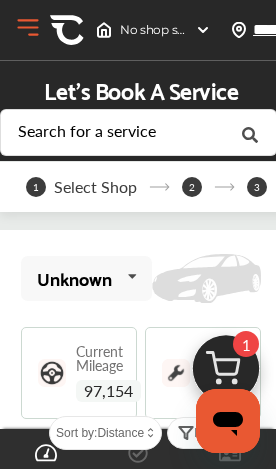 click on "Distance" at bounding box center (120, 433) 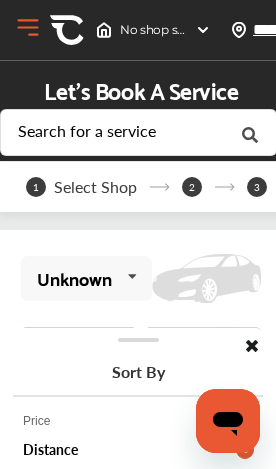 click on "Distance" at bounding box center (50, 450) 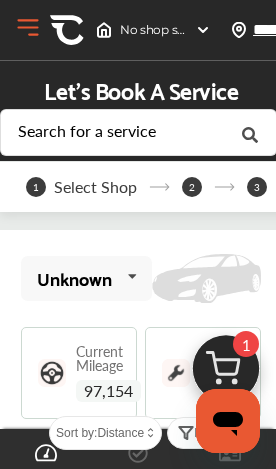 click at bounding box center [186, 433] 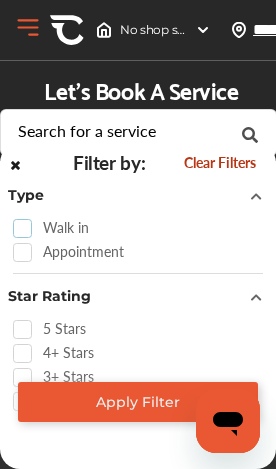click at bounding box center (28, 219) 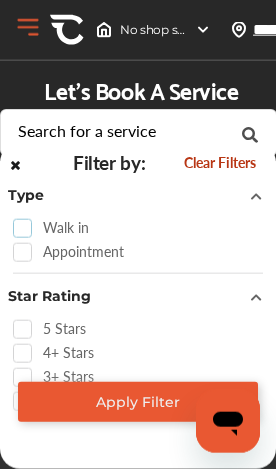 scroll, scrollTop: 1220, scrollLeft: 0, axis: vertical 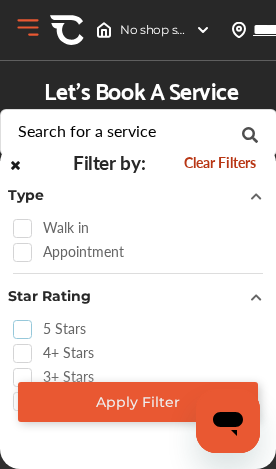 click at bounding box center [28, 320] 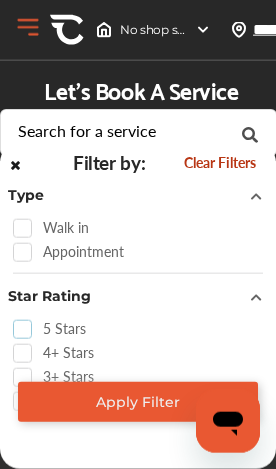 scroll, scrollTop: 1332, scrollLeft: 0, axis: vertical 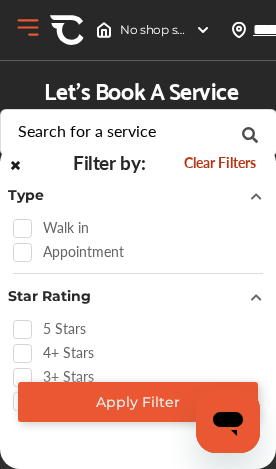 click on "Apply Filter" at bounding box center [138, 402] 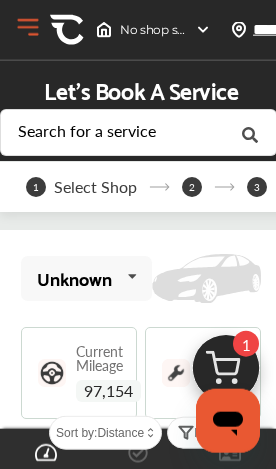 scroll, scrollTop: 2469, scrollLeft: 0, axis: vertical 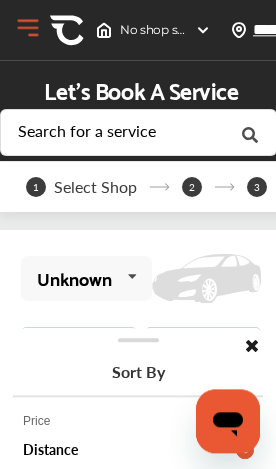 click at bounding box center [252, 344] 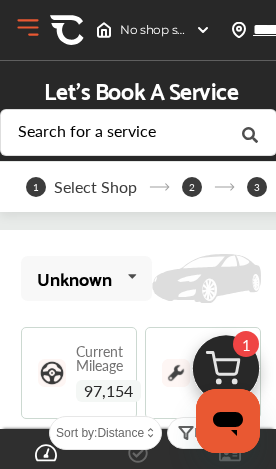 click on "Distance" at bounding box center [120, 433] 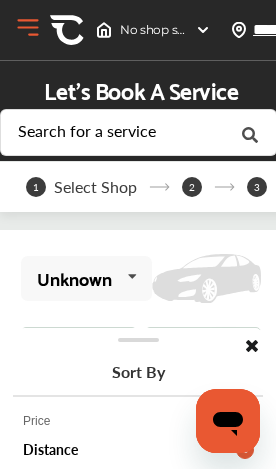click on "Distance" at bounding box center [143, 450] 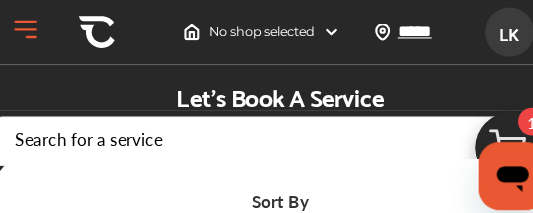 scroll, scrollTop: 4359, scrollLeft: 0, axis: vertical 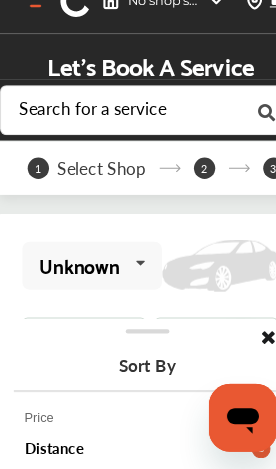 click at bounding box center [252, 344] 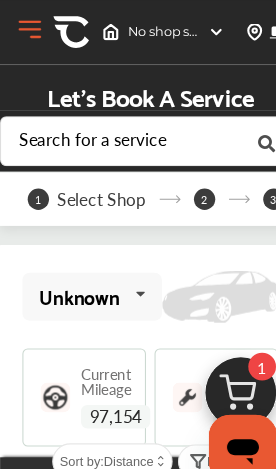 scroll, scrollTop: 1966, scrollLeft: 0, axis: vertical 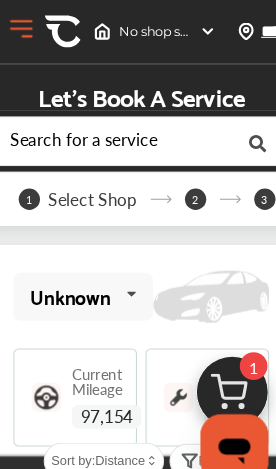 click on "Enjoy exclusive CarAdvise discounts with or without an appointment!" at bounding box center [140, 2008] 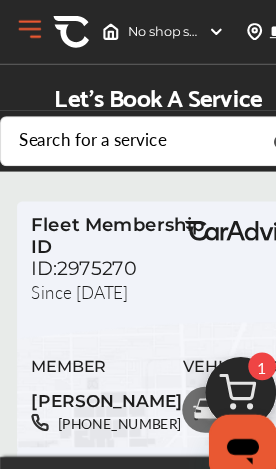 scroll, scrollTop: 523, scrollLeft: 0, axis: vertical 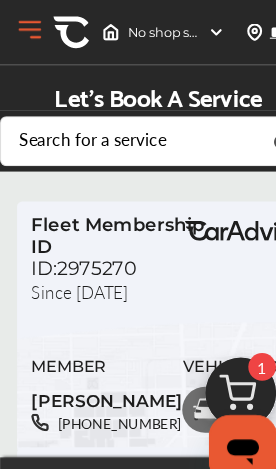 click on "Open Menu" at bounding box center (28, 28) 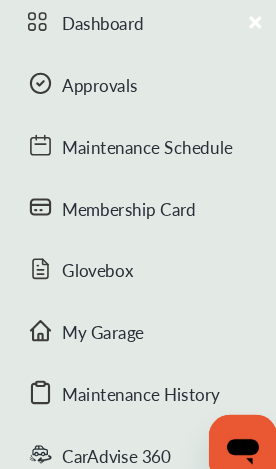 click on "Approvals" at bounding box center [130, 82] 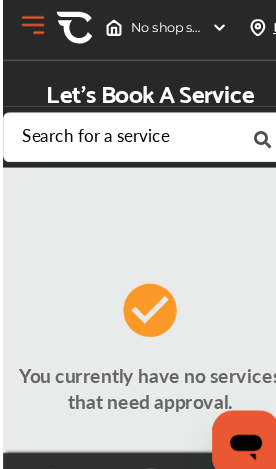 scroll, scrollTop: 377, scrollLeft: 0, axis: vertical 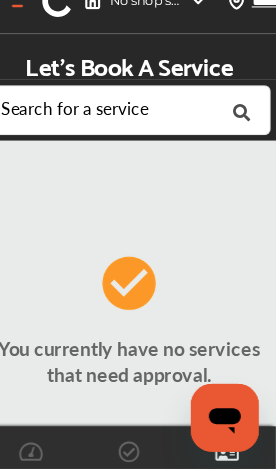 click 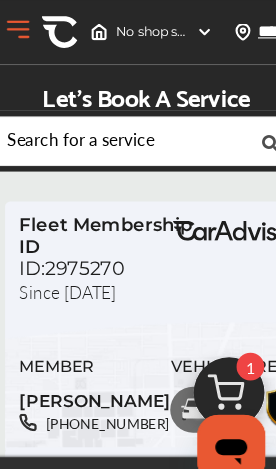scroll, scrollTop: 0, scrollLeft: 0, axis: both 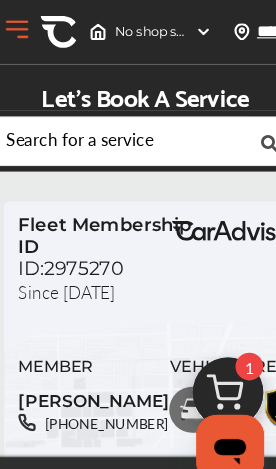 click on "Let's Book A Service" at bounding box center [148, 82] 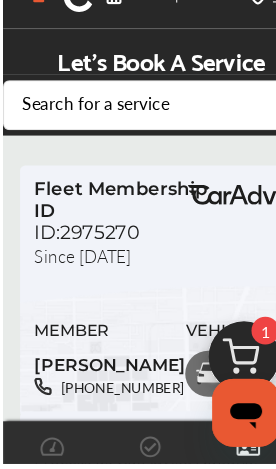 scroll, scrollTop: 1049, scrollLeft: 0, axis: vertical 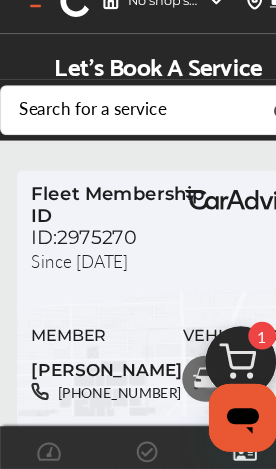 click at bounding box center (226, 374) 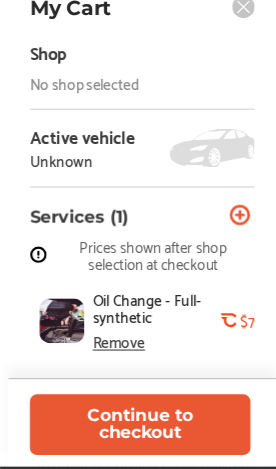 click on "Continue to checkout" at bounding box center [131, 427] 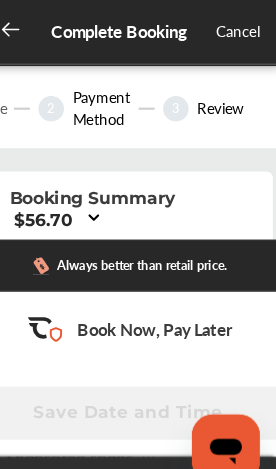 scroll, scrollTop: 263, scrollLeft: 0, axis: vertical 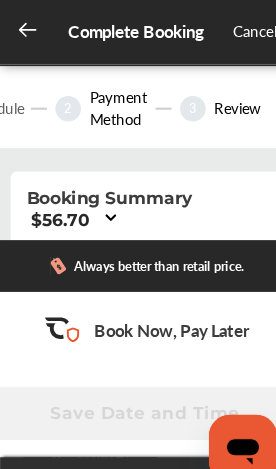 click at bounding box center [146, 388] 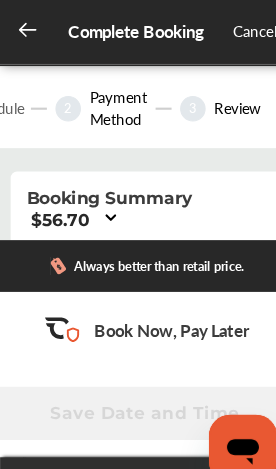 scroll, scrollTop: 20, scrollLeft: 2, axis: both 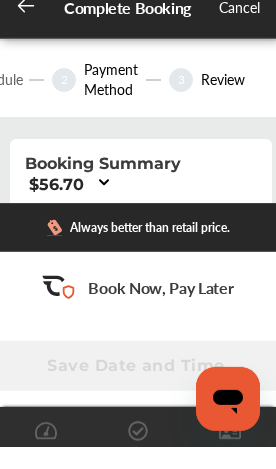 click on "[STREET_ADDRESS][PERSON_NAME]" at bounding box center [113, 482] 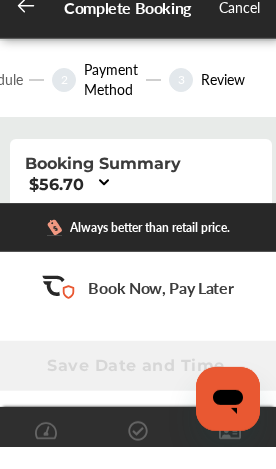 scroll, scrollTop: 256, scrollLeft: 0, axis: vertical 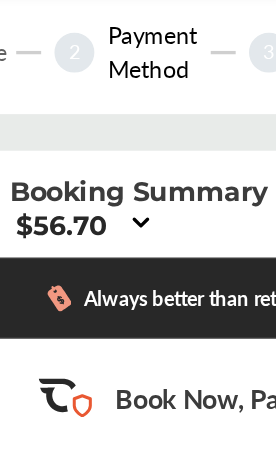 click on "PIONEER AUTO CARE" at bounding box center (95, 446) 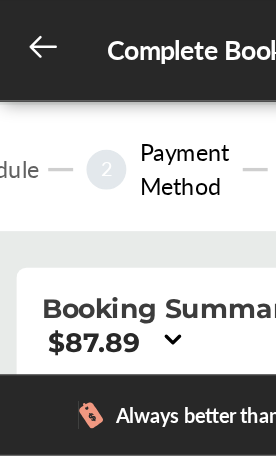 scroll, scrollTop: 291, scrollLeft: 0, axis: vertical 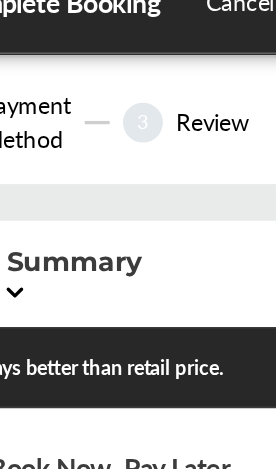 click on "10" at bounding box center (173, 456) 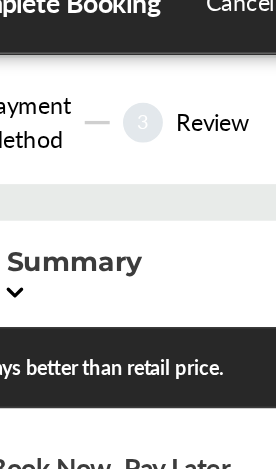 click on "11" at bounding box center (209, 456) 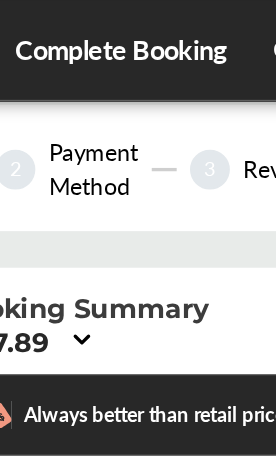 scroll, scrollTop: 103, scrollLeft: 0, axis: vertical 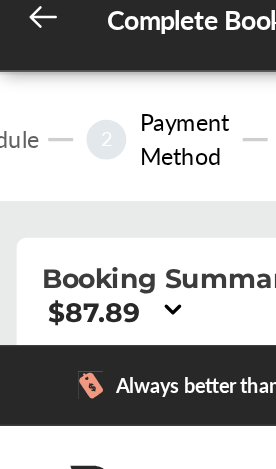 click 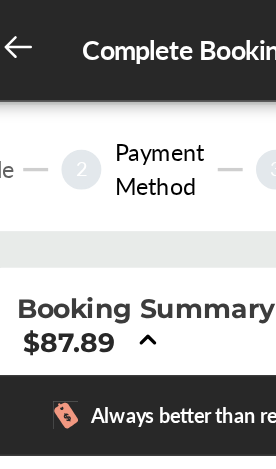 scroll, scrollTop: 883, scrollLeft: 0, axis: vertical 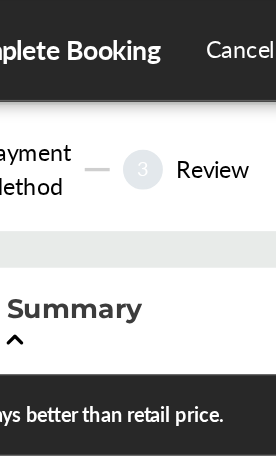 click on "Apply" at bounding box center [204, 1060] 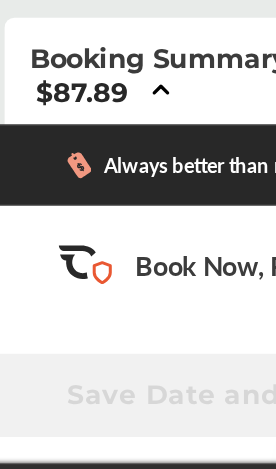 scroll, scrollTop: 1607, scrollLeft: 0, axis: vertical 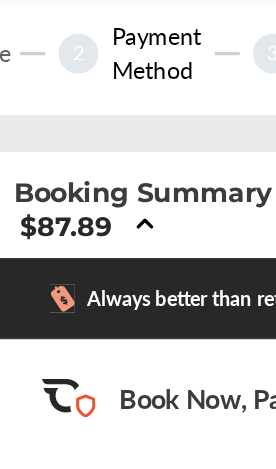 click on "Walk In" at bounding box center [68, 1751] 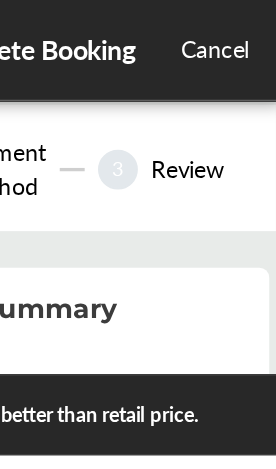 click on "10" at bounding box center [173, 1499] 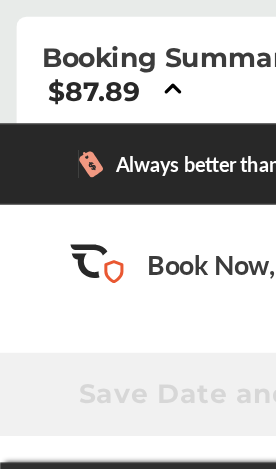 scroll, scrollTop: 1606, scrollLeft: 0, axis: vertical 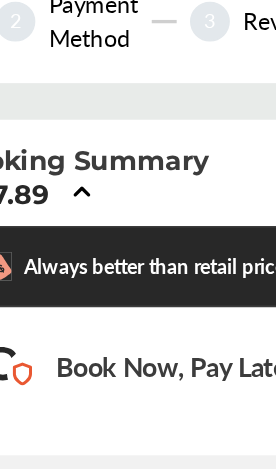 click on "Walk In" at bounding box center [68, 1751] 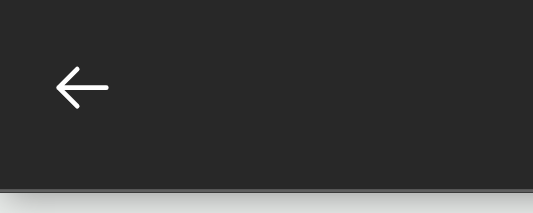scroll, scrollTop: 815, scrollLeft: 0, axis: vertical 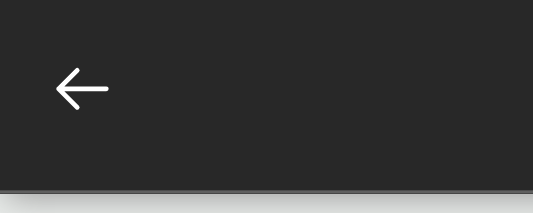 click 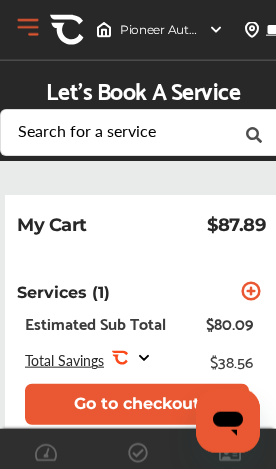 scroll, scrollTop: 176, scrollLeft: 0, axis: vertical 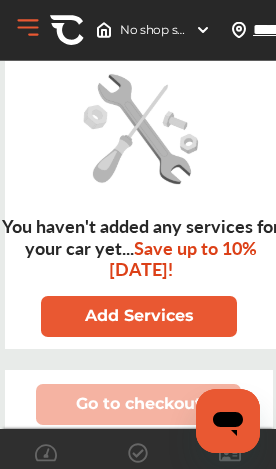 click on "Add Services" at bounding box center (139, 316) 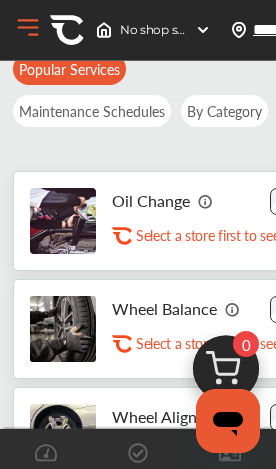 scroll, scrollTop: 156, scrollLeft: 0, axis: vertical 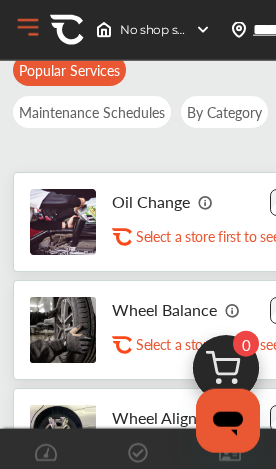 click on "Select a store first to see price" at bounding box center [223, 236] 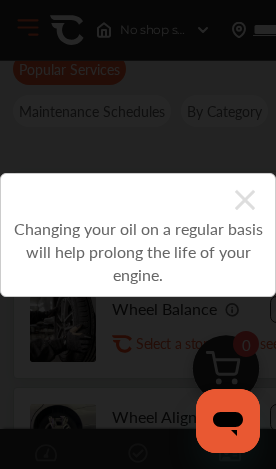 click 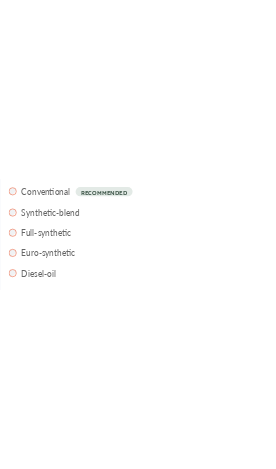 scroll, scrollTop: 0, scrollLeft: 0, axis: both 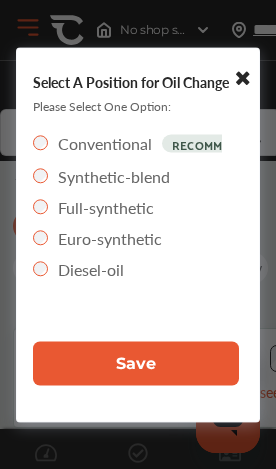 click on "Full-synthetic" at bounding box center (93, 206) 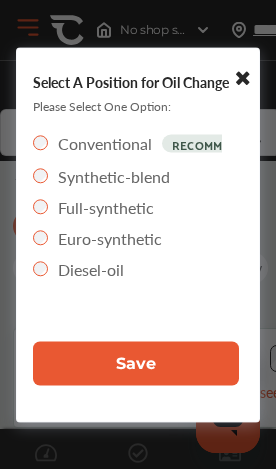 click on "Full-synthetic" at bounding box center [93, 206] 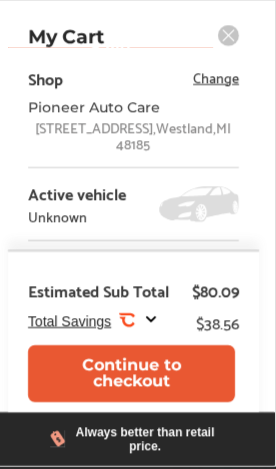 scroll, scrollTop: 160, scrollLeft: 0, axis: vertical 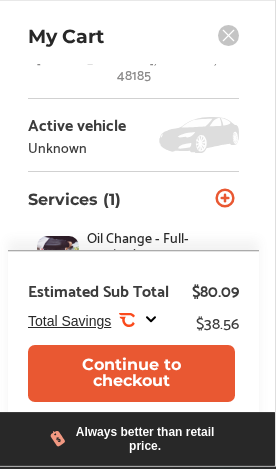 click on "Continue to checkout" at bounding box center (131, 373) 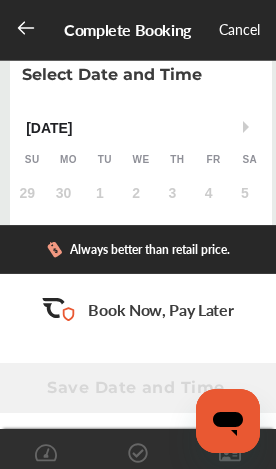 scroll, scrollTop: 215, scrollLeft: 0, axis: vertical 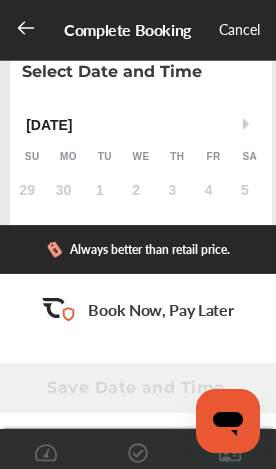 click on "10" at bounding box center [173, 241] 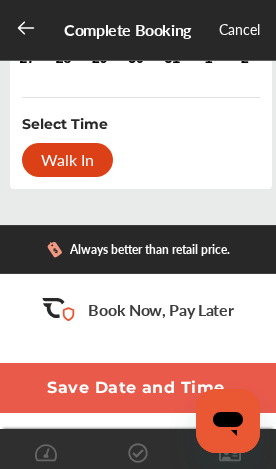 scroll, scrollTop: 549, scrollLeft: 0, axis: vertical 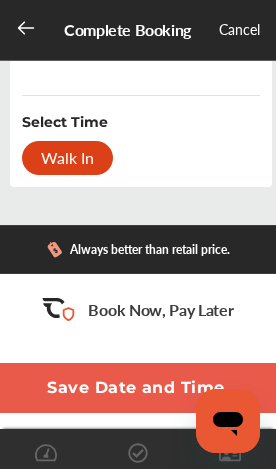 click on "Walk In" at bounding box center (67, 158) 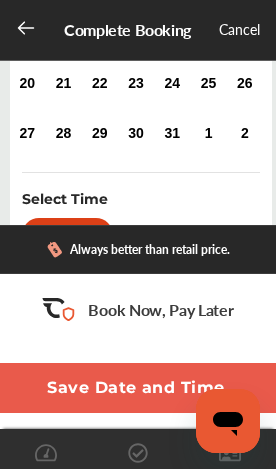 scroll, scrollTop: 485, scrollLeft: 0, axis: vertical 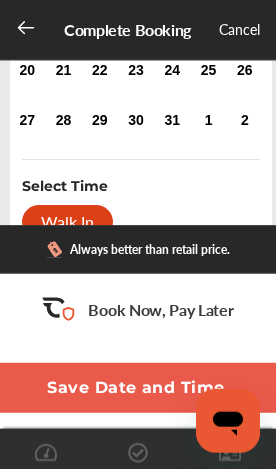 click on "Walk In" at bounding box center [67, 222] 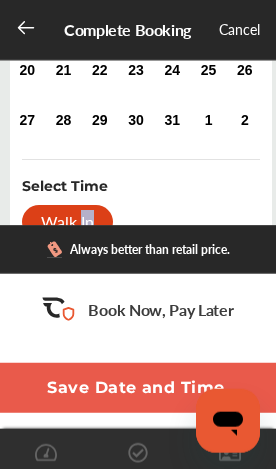 click on "Walk In" at bounding box center [141, 222] 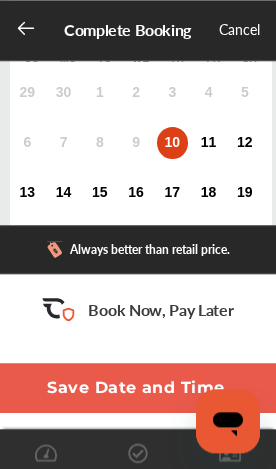 scroll, scrollTop: 306, scrollLeft: 0, axis: vertical 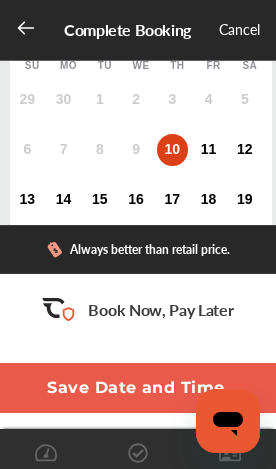 click on "11" at bounding box center (209, 150) 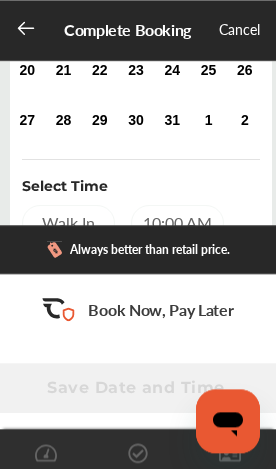 scroll, scrollTop: 493, scrollLeft: 0, axis: vertical 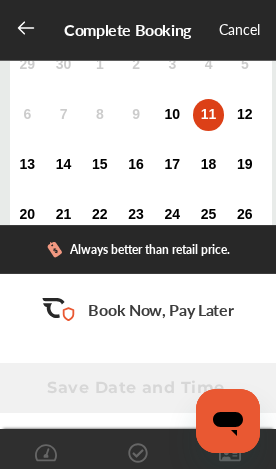 click on "10" at bounding box center [173, 115] 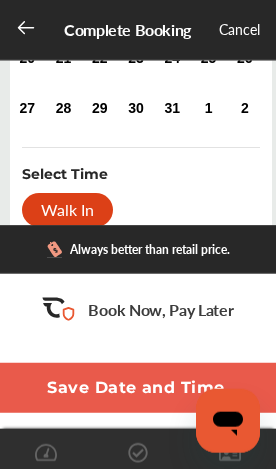 scroll, scrollTop: 508, scrollLeft: 0, axis: vertical 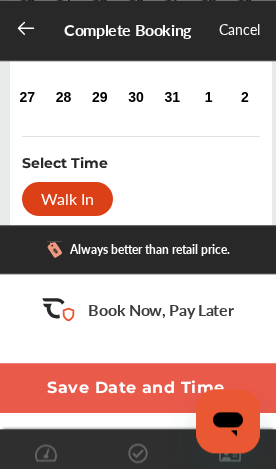 click on "Walk In" at bounding box center [67, 199] 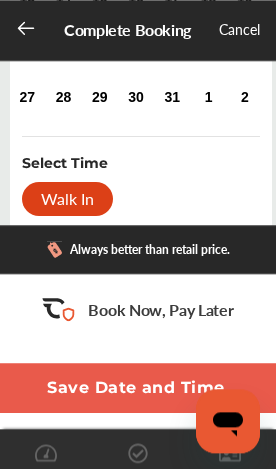 click on "Walk In" at bounding box center (67, 199) 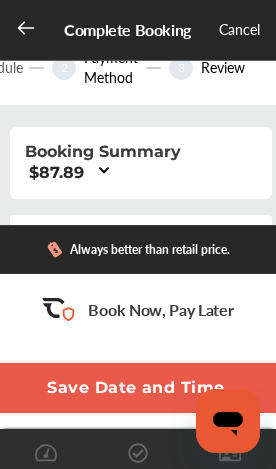 scroll, scrollTop: 0, scrollLeft: 0, axis: both 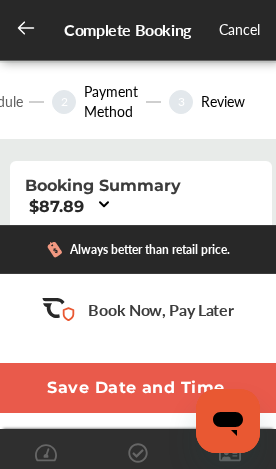 click 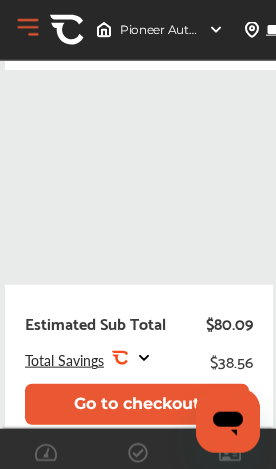 scroll, scrollTop: 467, scrollLeft: 0, axis: vertical 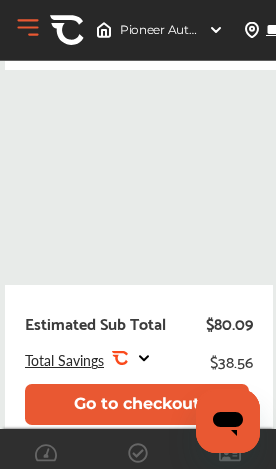 click on "Go to checkout" at bounding box center [137, 404] 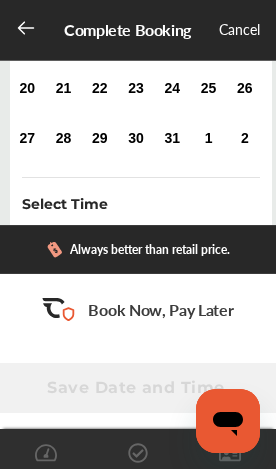scroll, scrollTop: 11, scrollLeft: 0, axis: vertical 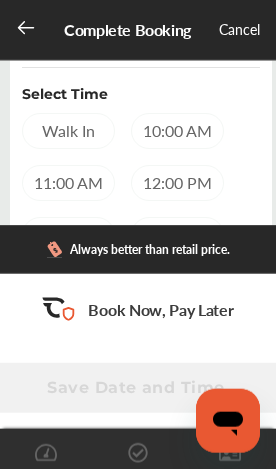 click on "Walk In" at bounding box center (68, 131) 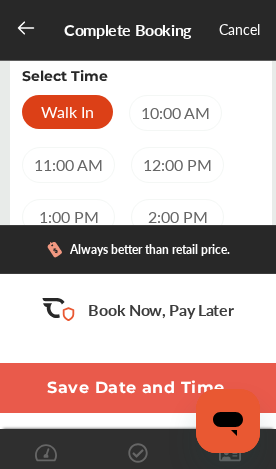 scroll, scrollTop: 597, scrollLeft: 0, axis: vertical 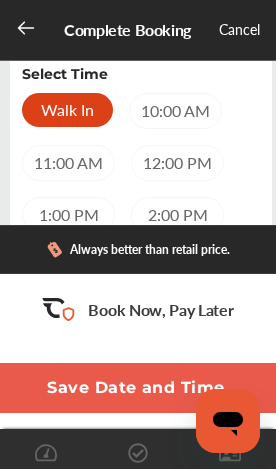 click on "10:00 AM" at bounding box center (175, 111) 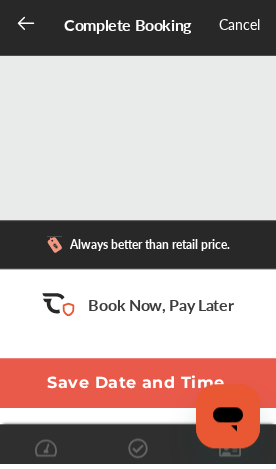 scroll, scrollTop: 879, scrollLeft: 0, axis: vertical 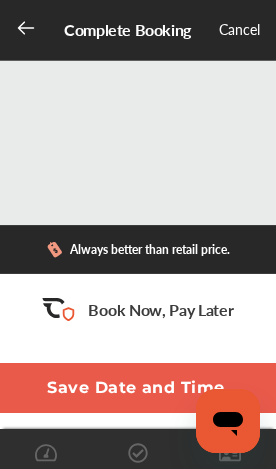 click on "Save Date and Time" at bounding box center (136, 388) 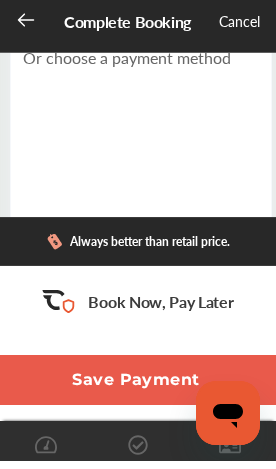 scroll, scrollTop: 601, scrollLeft: 0, axis: vertical 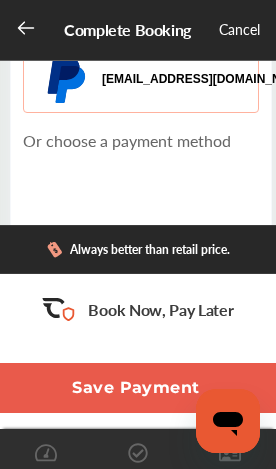 click on "Save Payment" at bounding box center [136, 388] 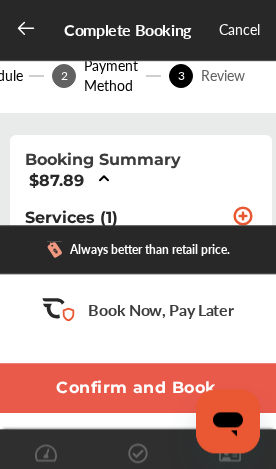 scroll, scrollTop: 0, scrollLeft: 0, axis: both 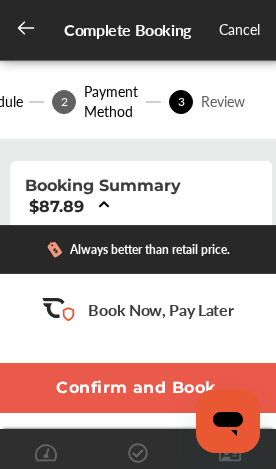 click 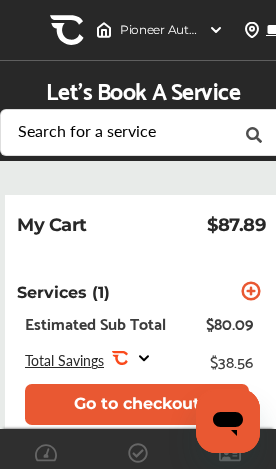 click on "Pioneer Auto Care  ,  1148 N. Wayne Rd   Westland ,  MI   48185 Pioneer Auto Care  1148 N. Wayne Rd   Westland   MI   48185 Change shop *****
Sort by :  Distance
Loading... ***** LK Larissa Key Premium   Account Upgrade Account My Account Membership Card Sign Out" at bounding box center [163, 30] 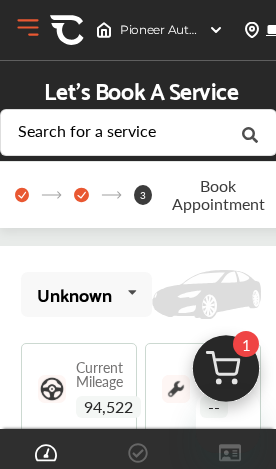 scroll, scrollTop: 0, scrollLeft: 0, axis: both 